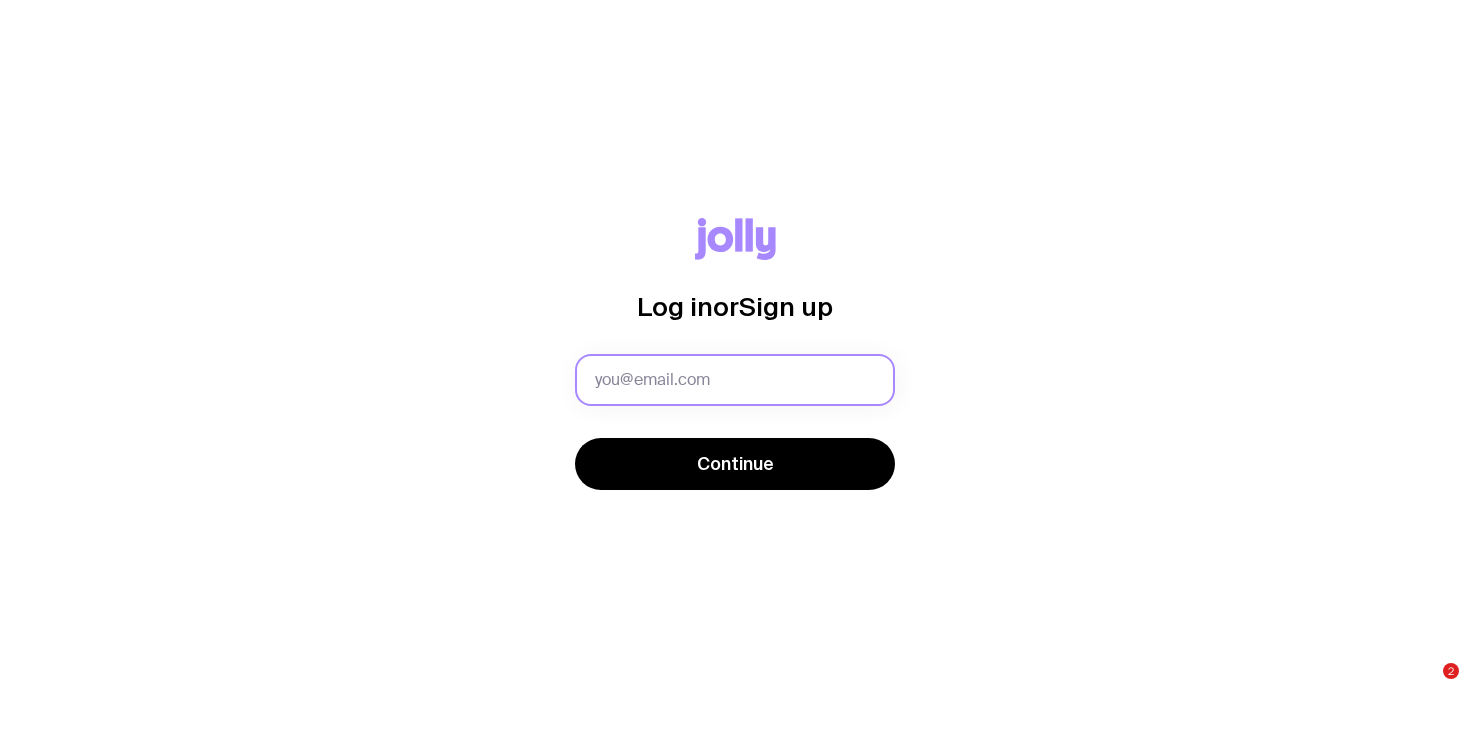 scroll, scrollTop: 0, scrollLeft: 0, axis: both 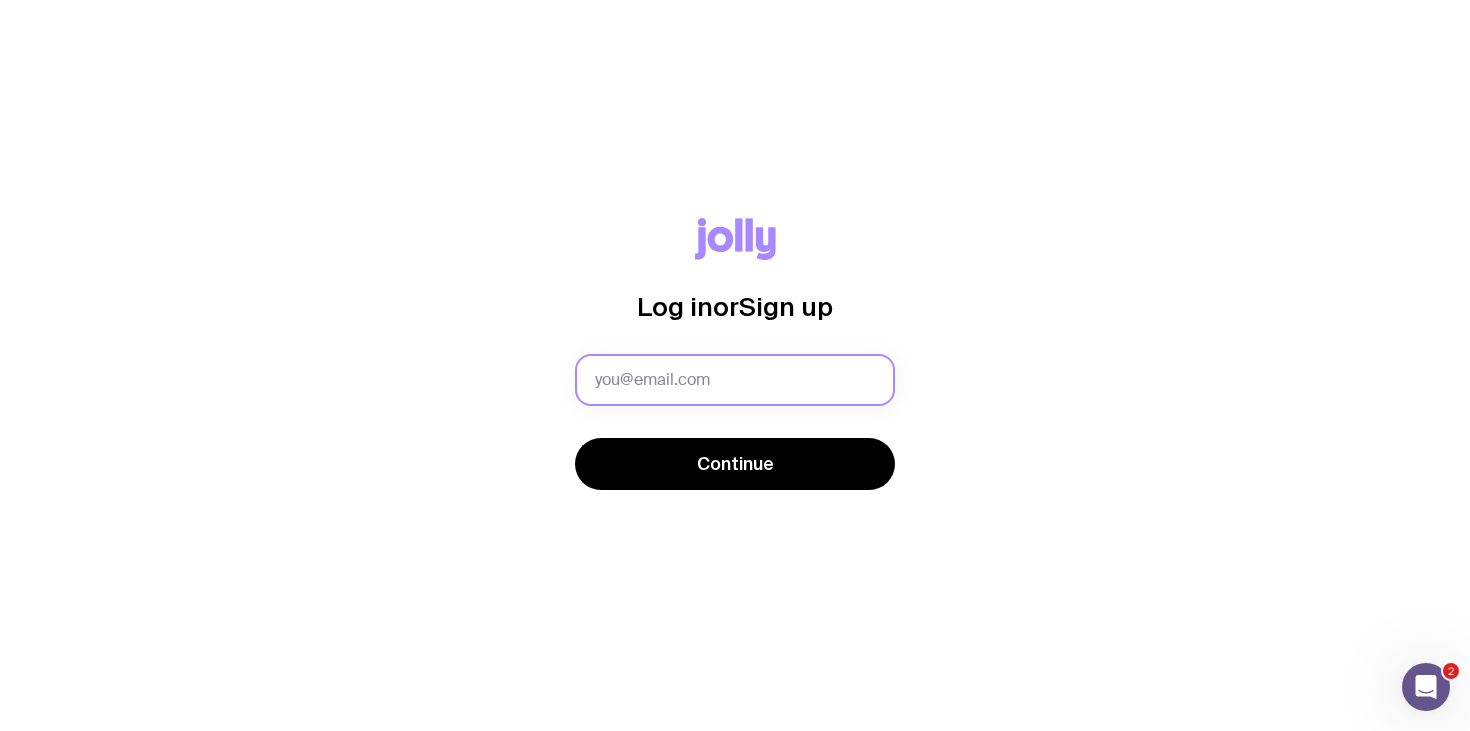 click 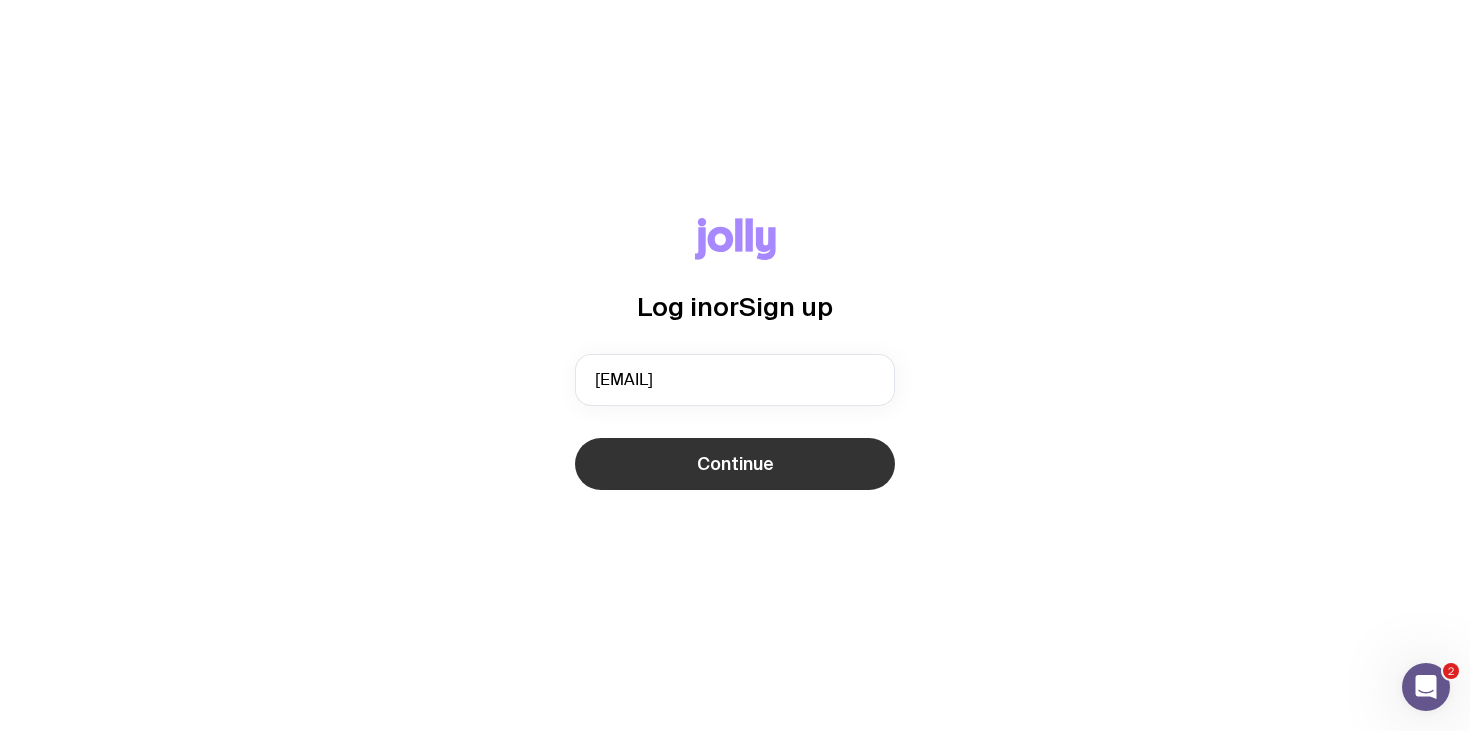 click on "Continue" 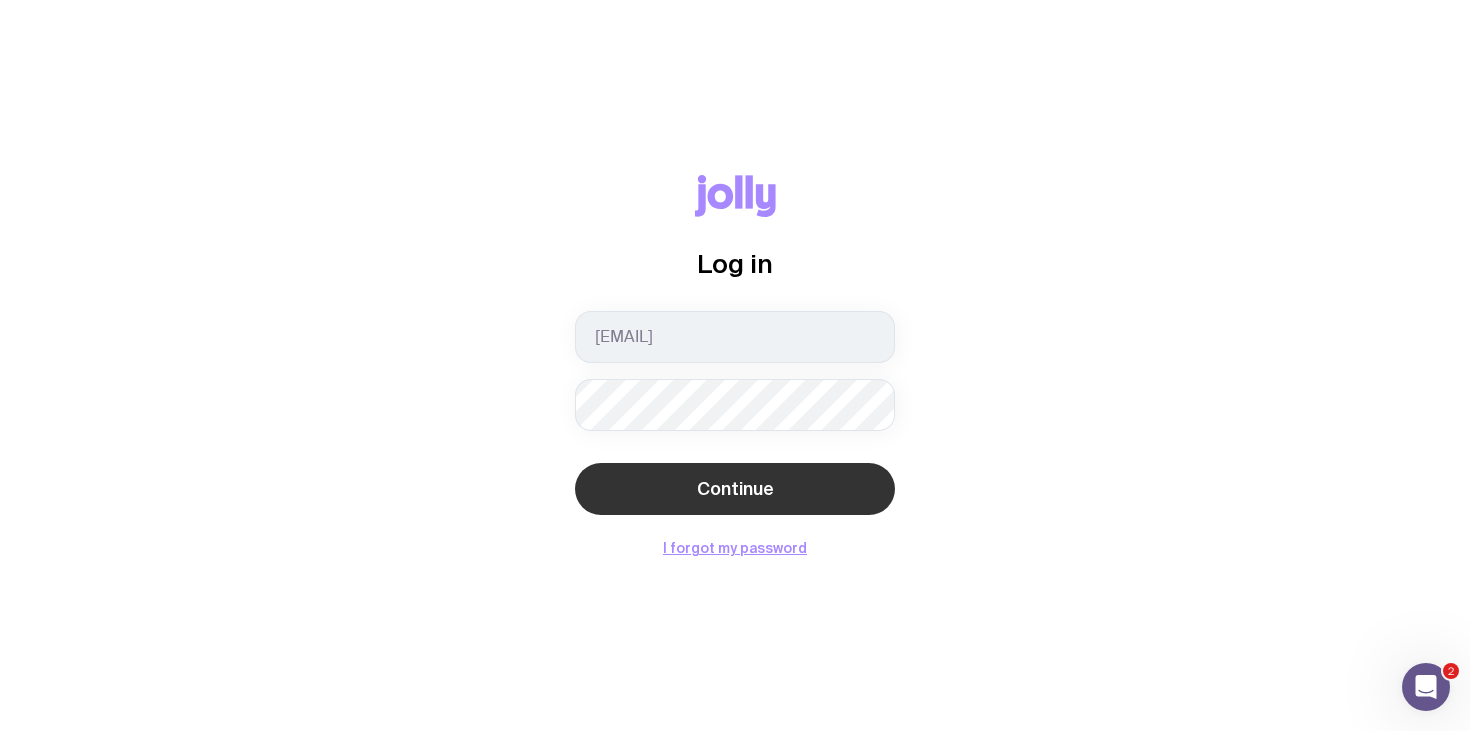 click on "Continue" at bounding box center [735, 489] 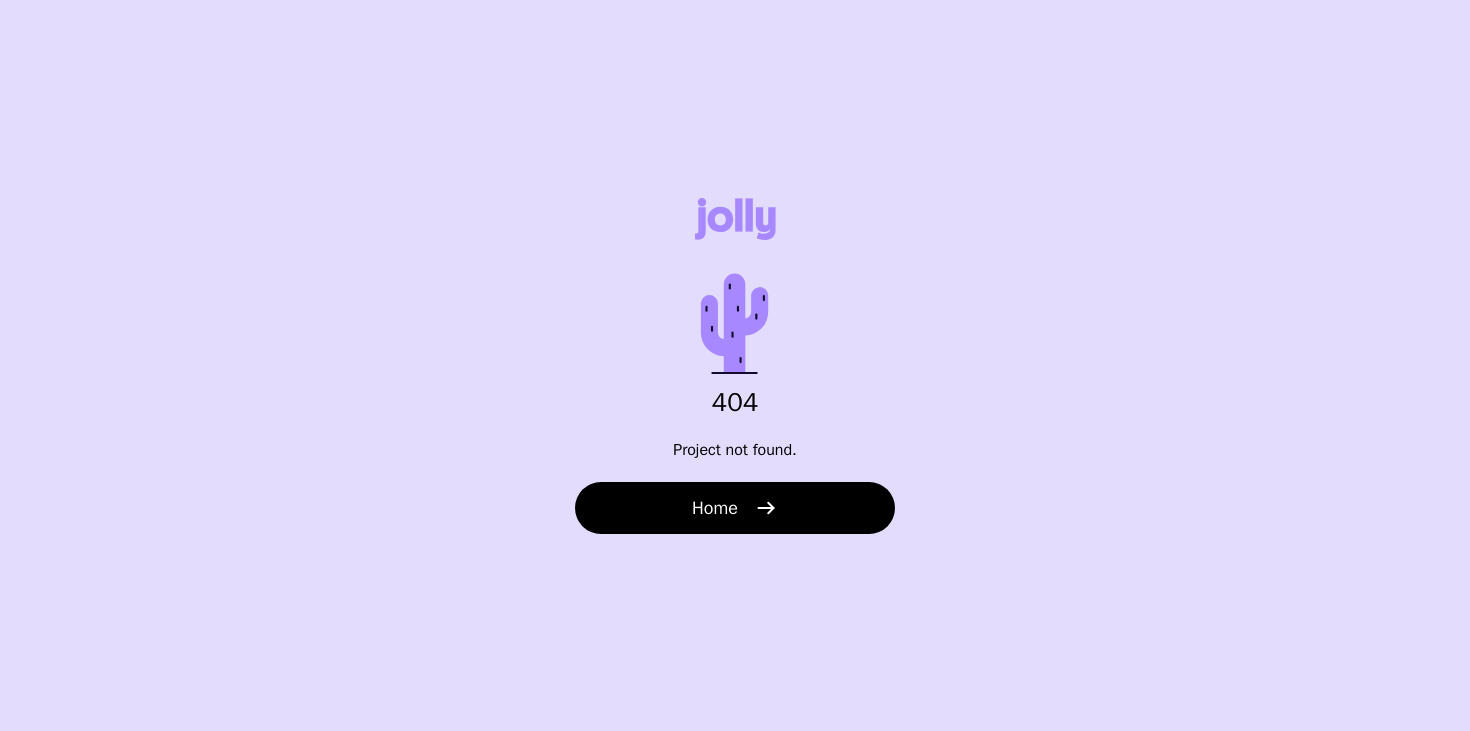 scroll, scrollTop: 0, scrollLeft: 0, axis: both 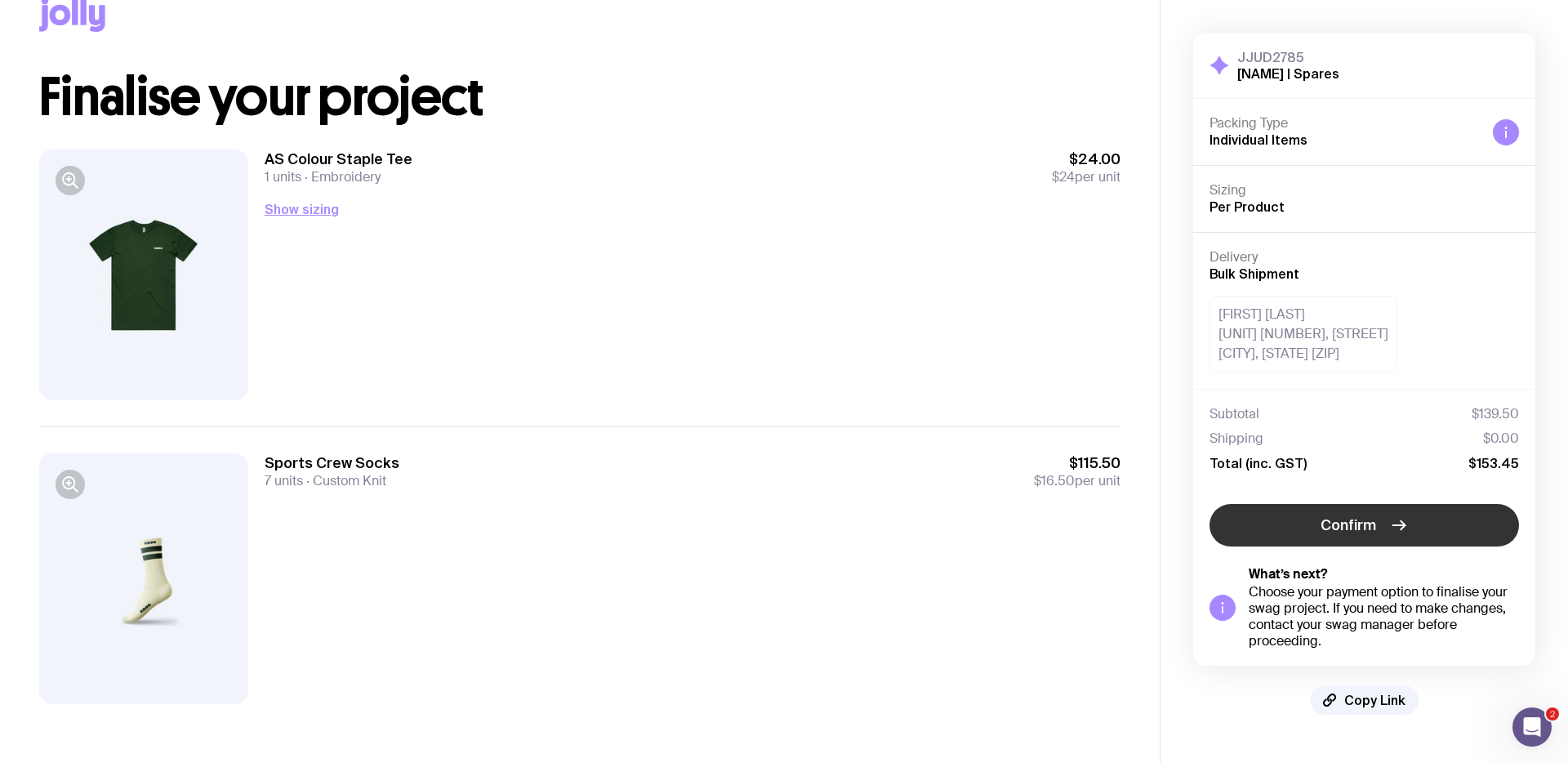 click on "Confirm" at bounding box center [1364, 525] 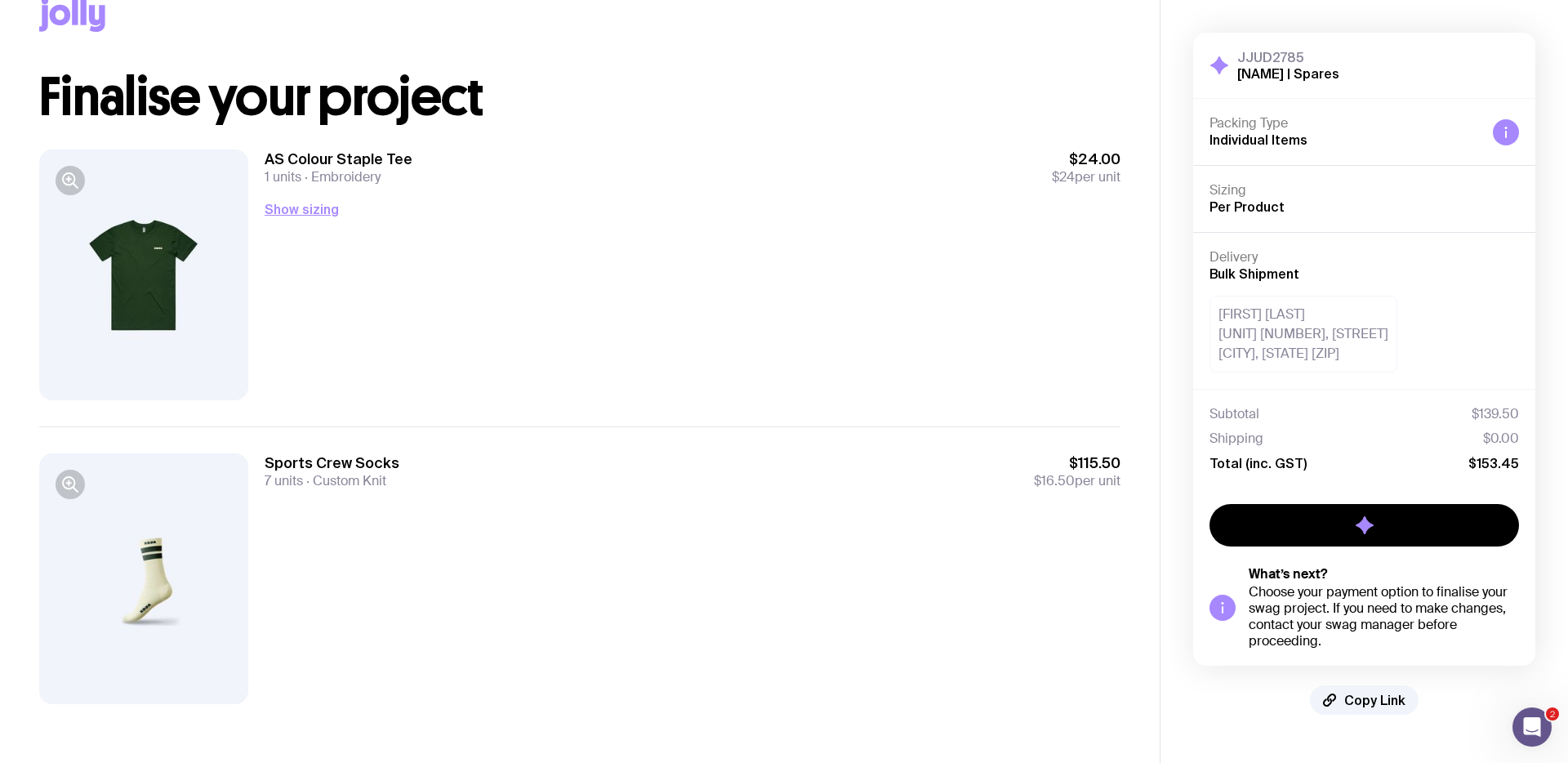scroll, scrollTop: 0, scrollLeft: 0, axis: both 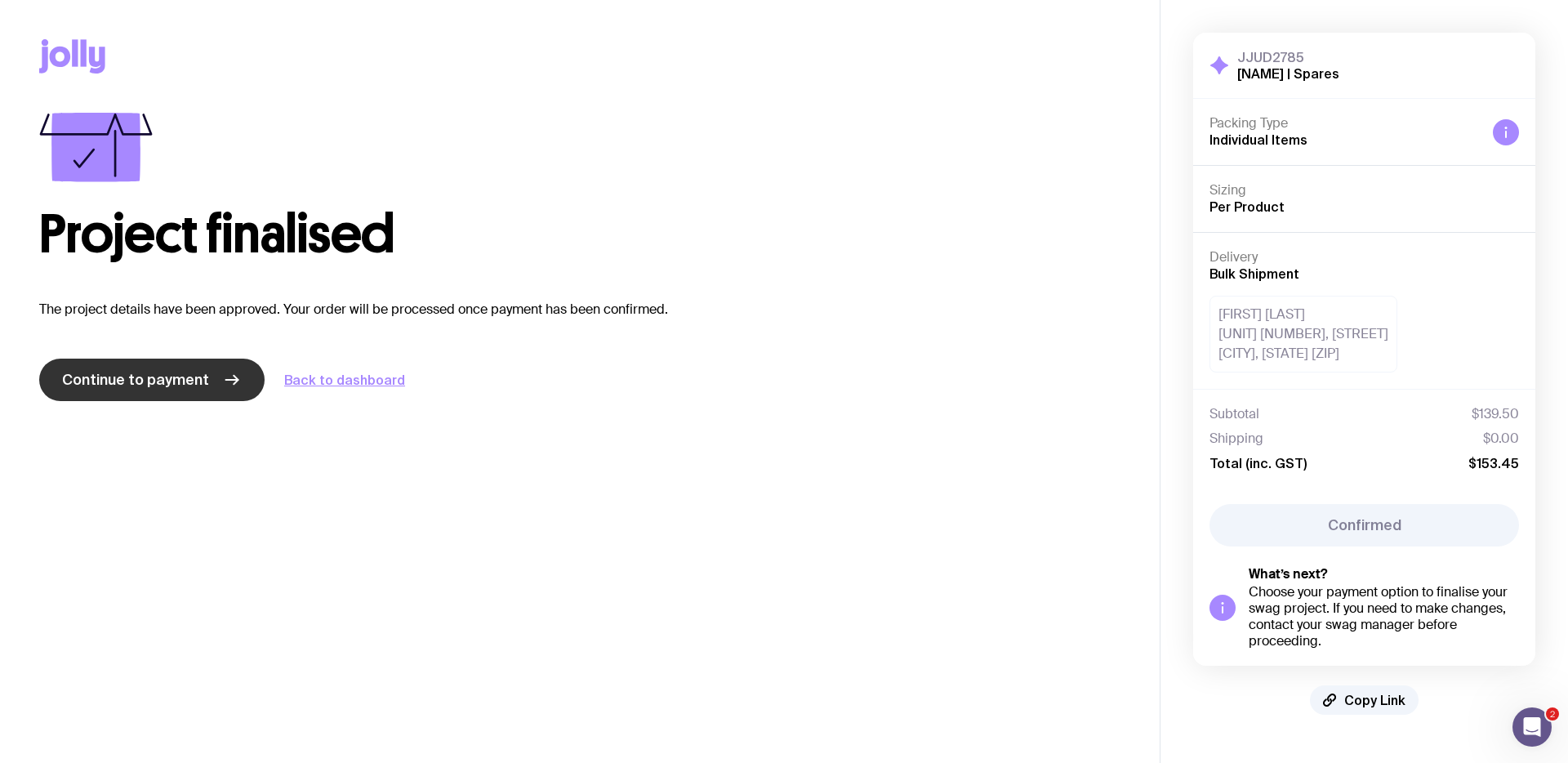 click on "Continue to payment" 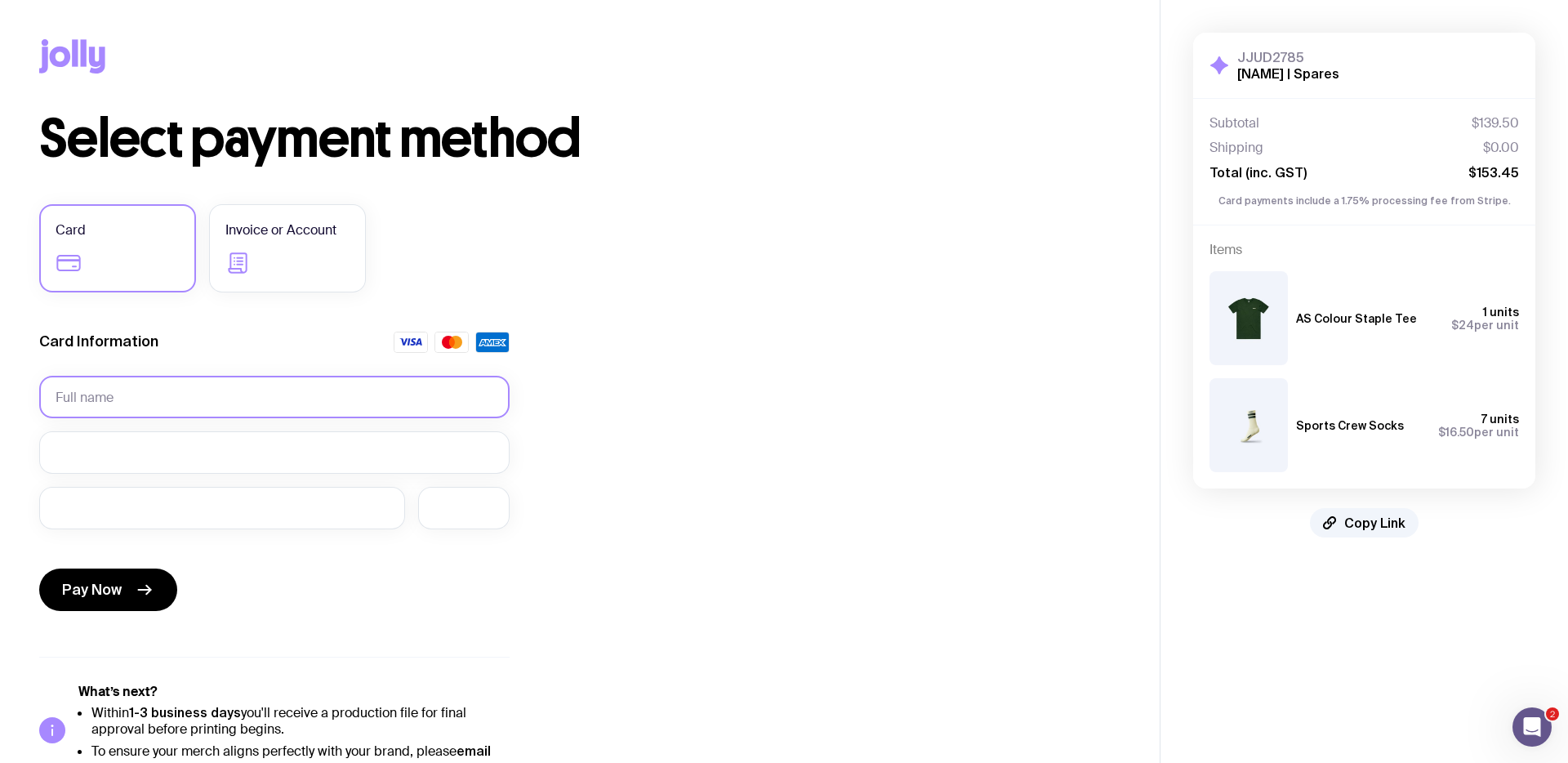 click 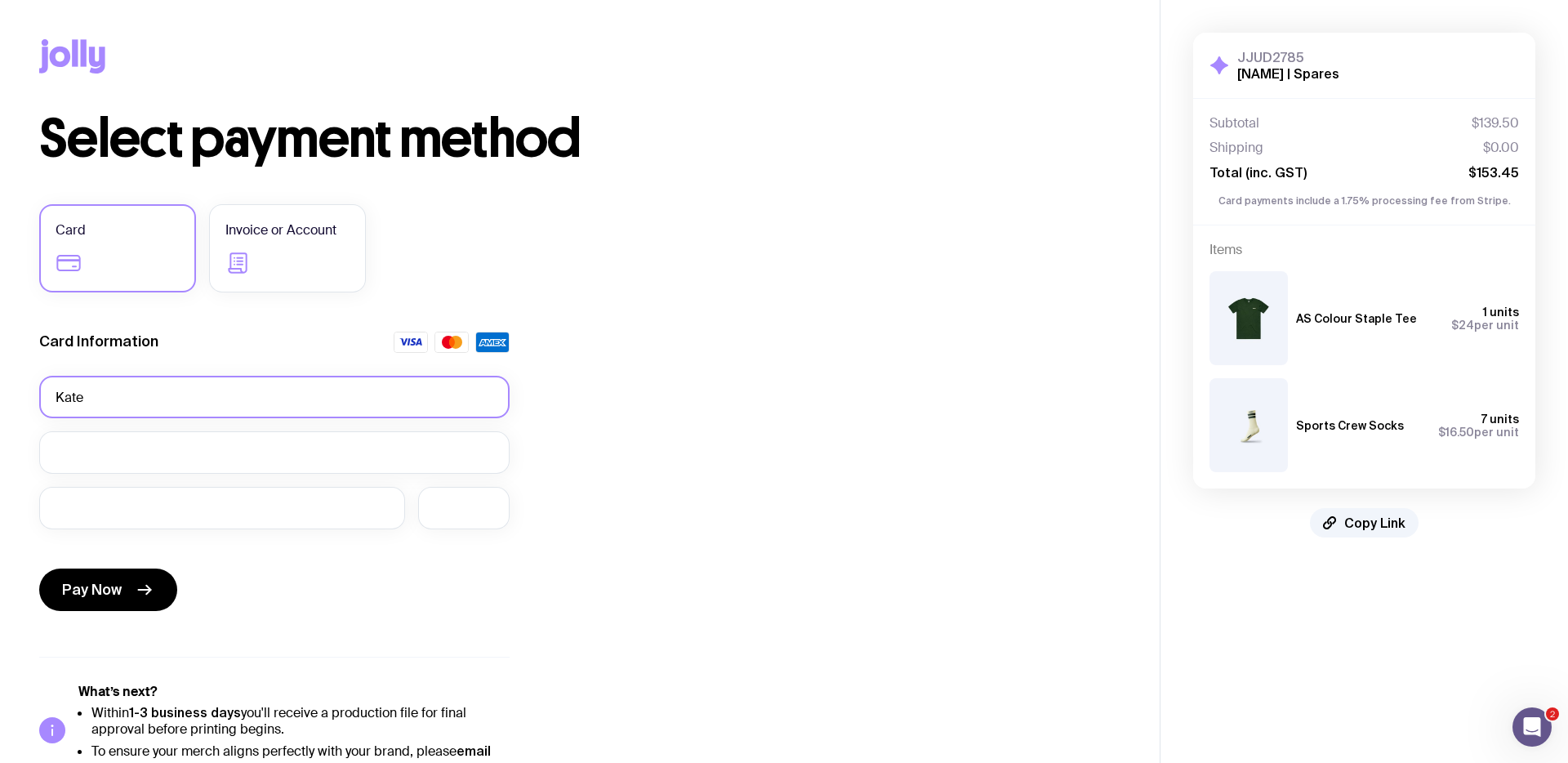 type on "Kate Johansson" 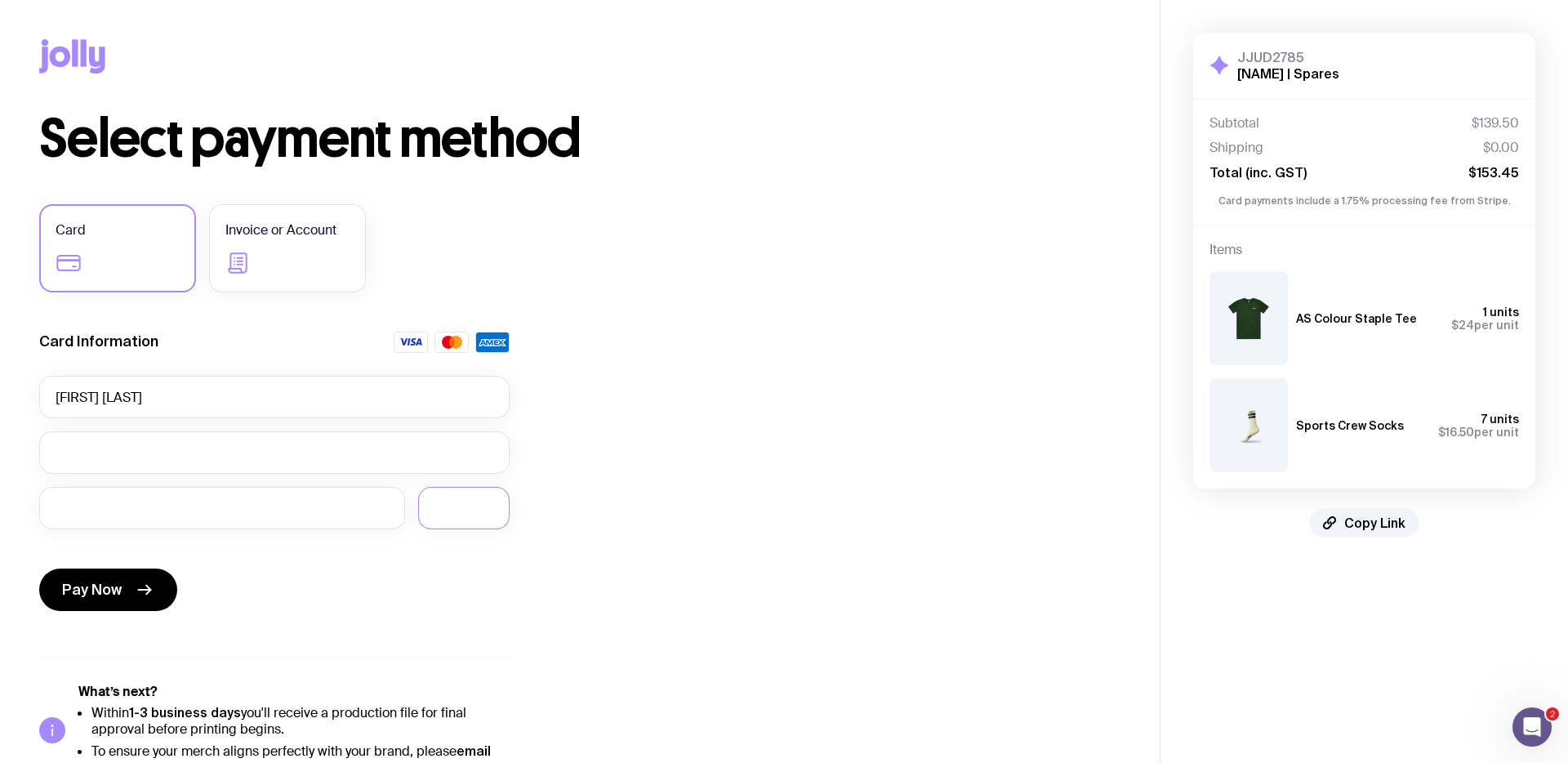 click on "Pay Now" at bounding box center [274, 580] 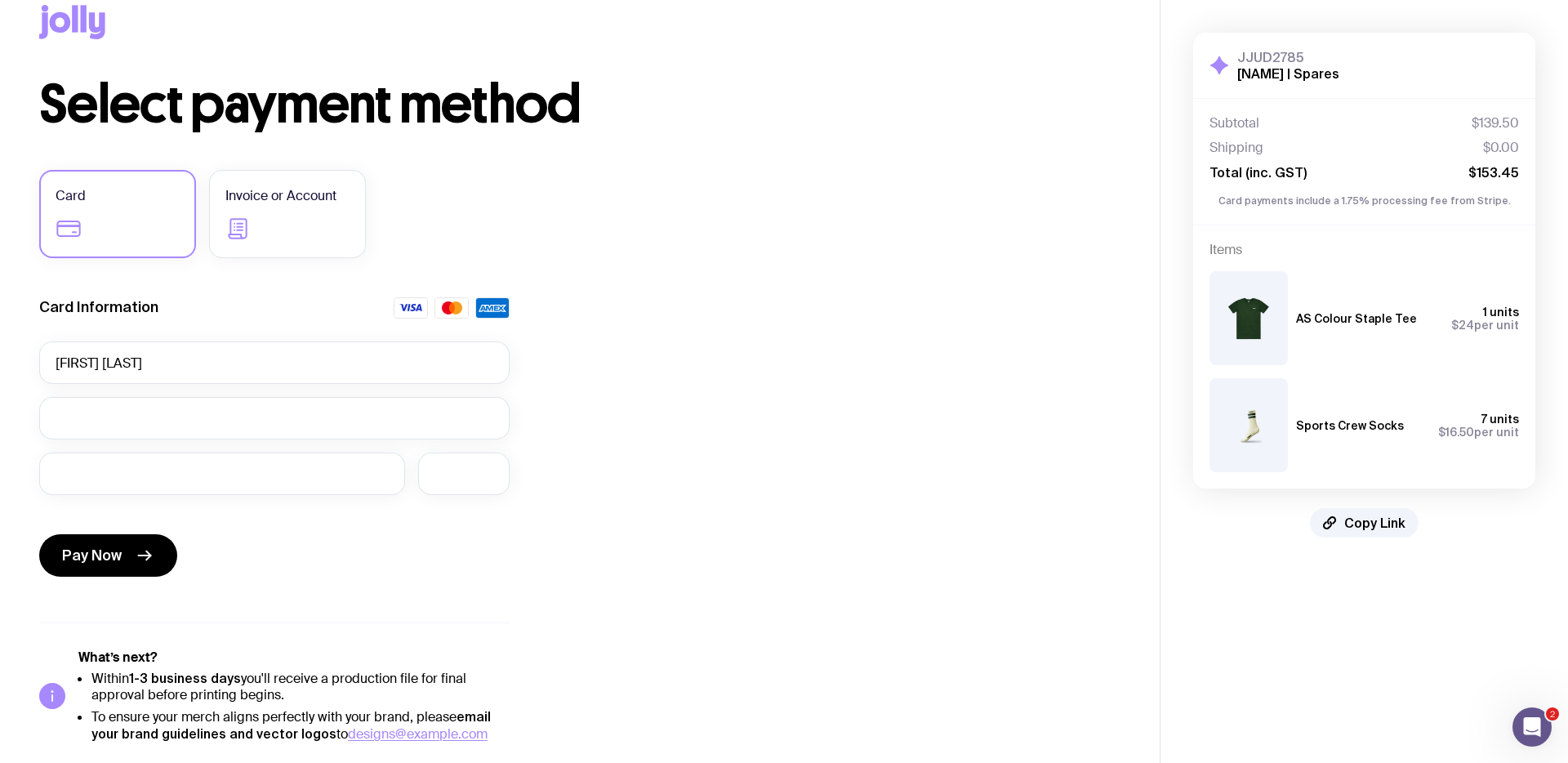 scroll, scrollTop: 35, scrollLeft: 0, axis: vertical 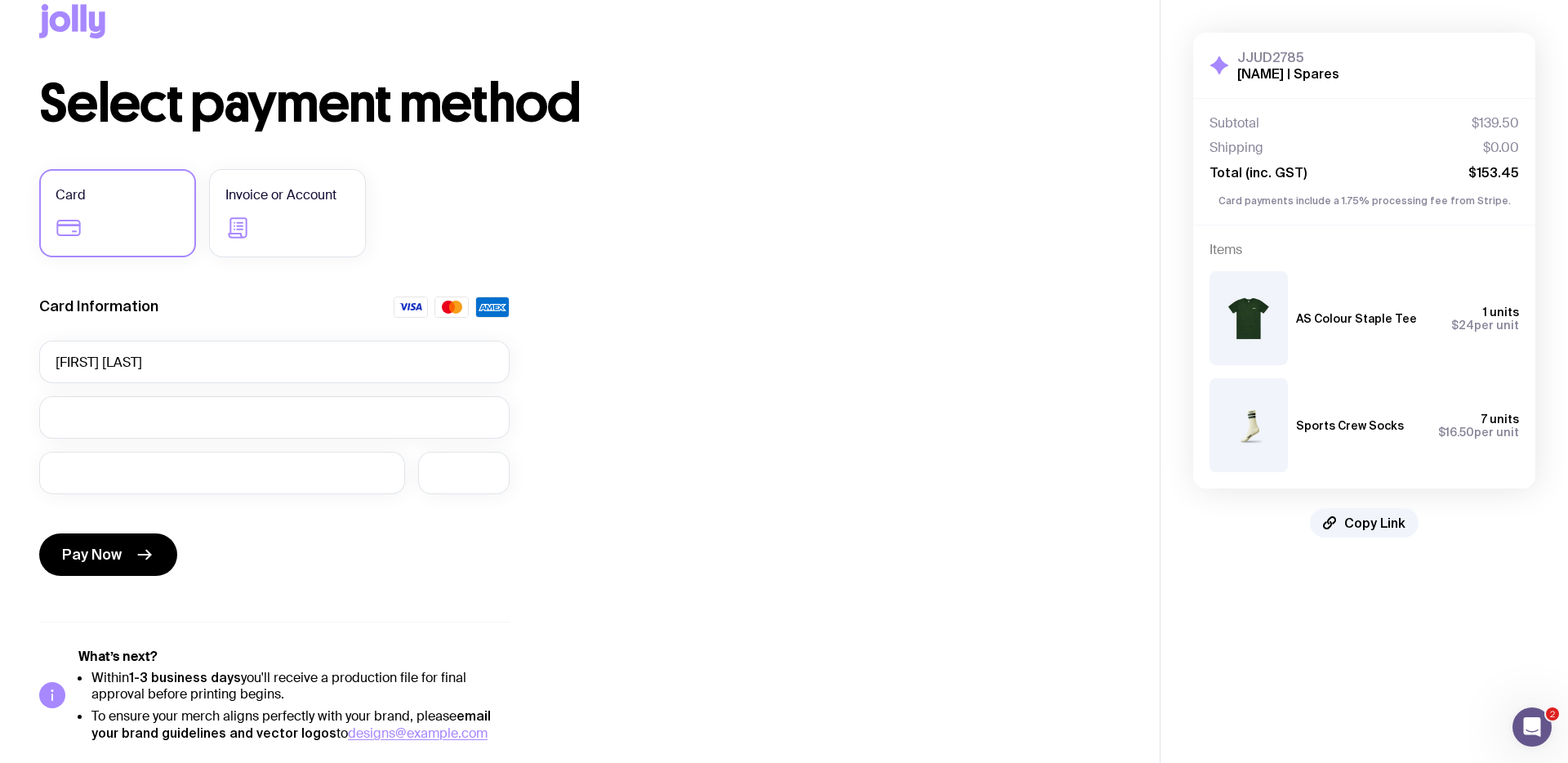 click on "Card Invoice or Account Card Information Kate Johansson Pay Now What’s next? Within  1-3 business days  you'll receive a production file for final approval before printing begins. To ensure your merch aligns perfectly with your brand, please  email your brand guidelines and vector logos  to  designs@sendjolly.com.au" at bounding box center [274, 455] 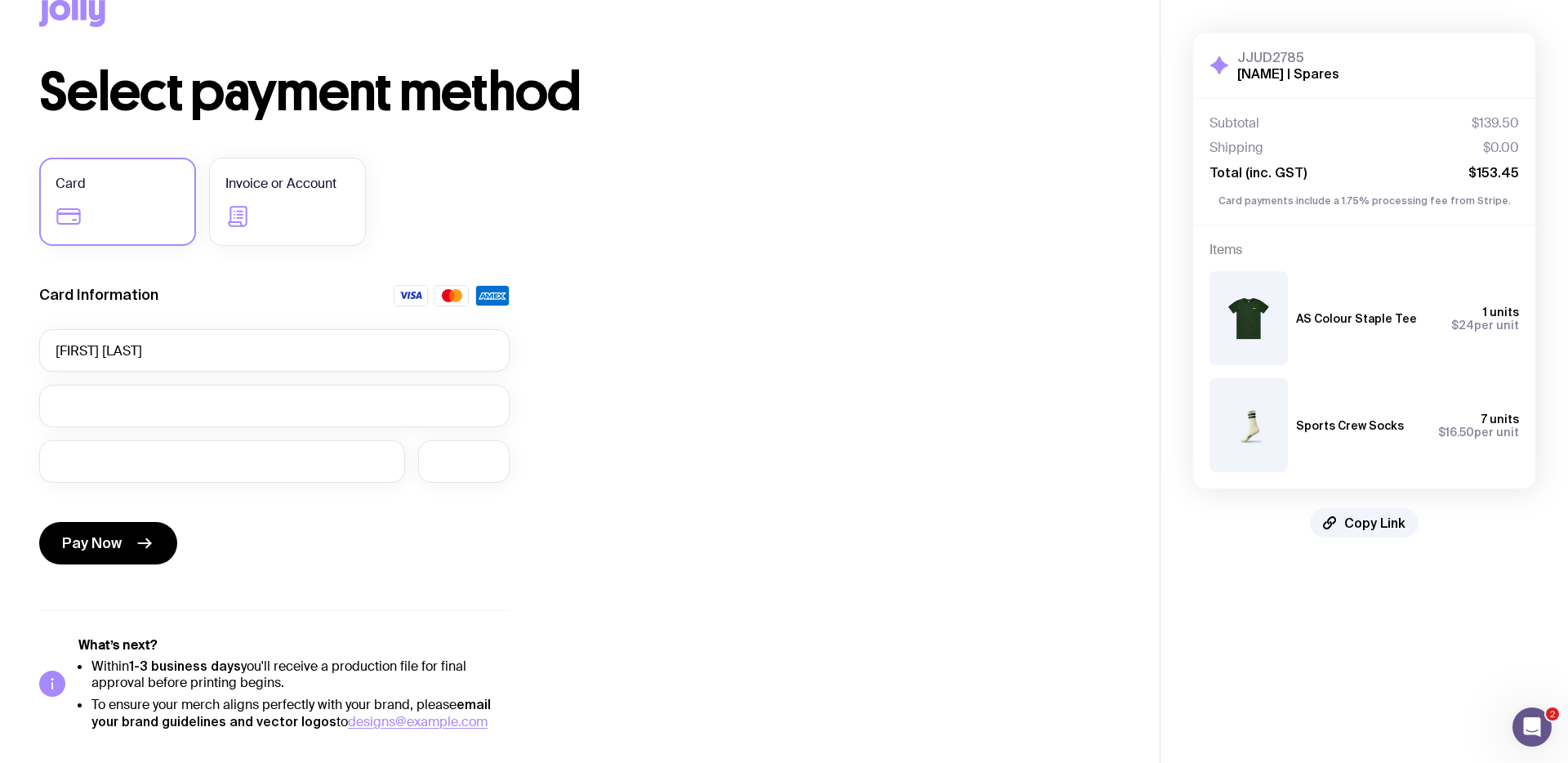 scroll, scrollTop: 0, scrollLeft: 0, axis: both 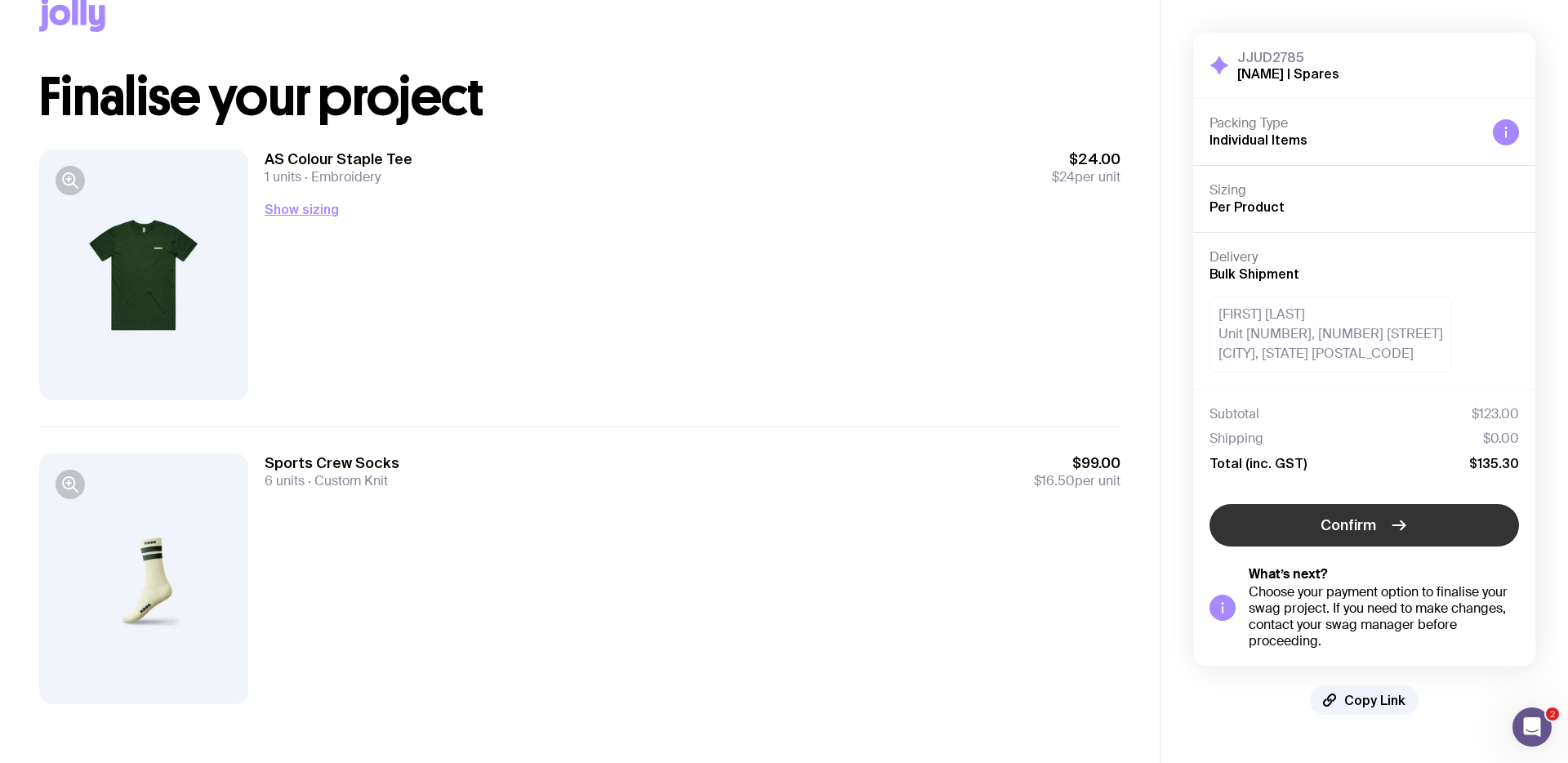 click on "Confirm" 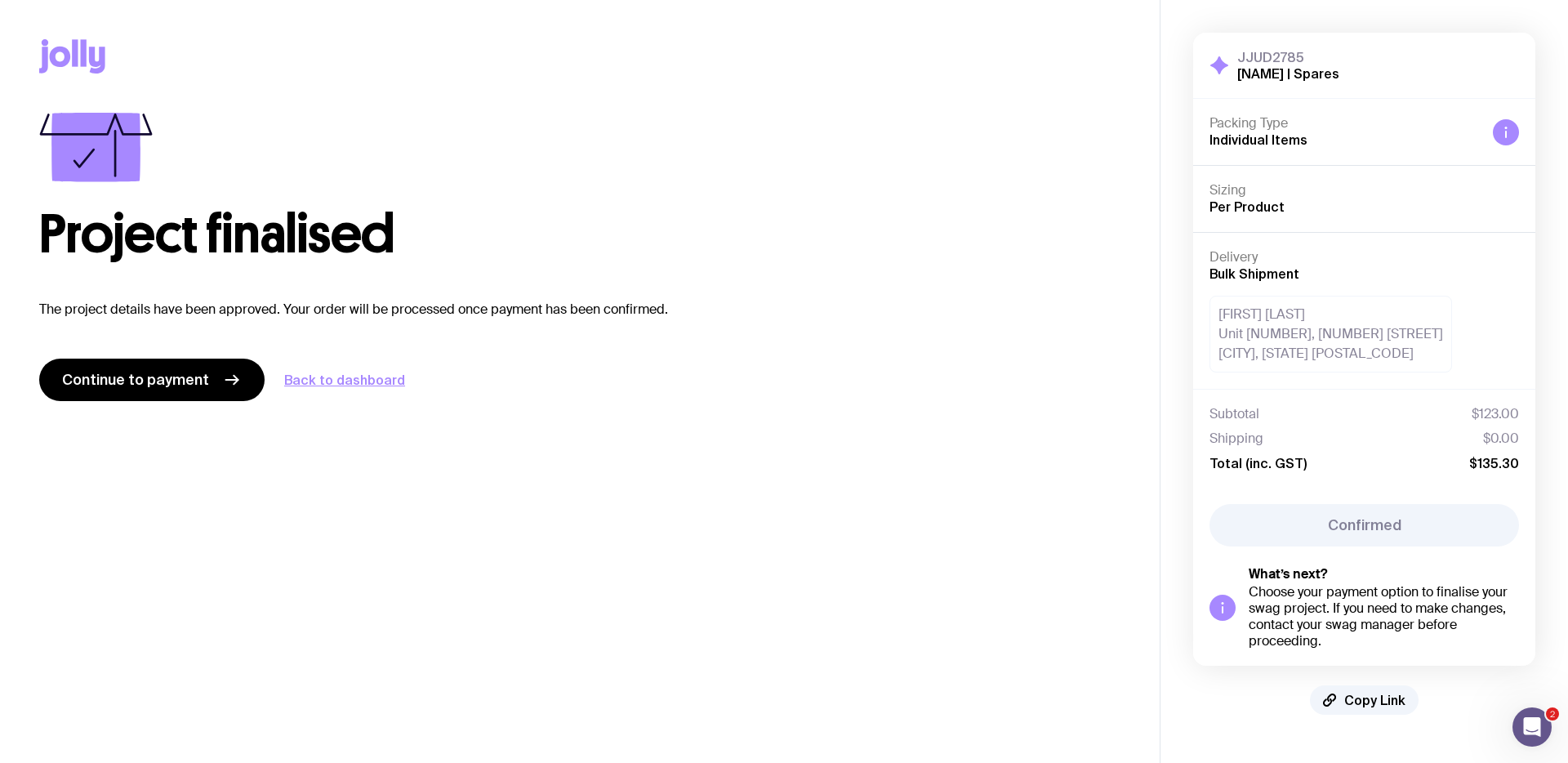 scroll, scrollTop: 0, scrollLeft: 0, axis: both 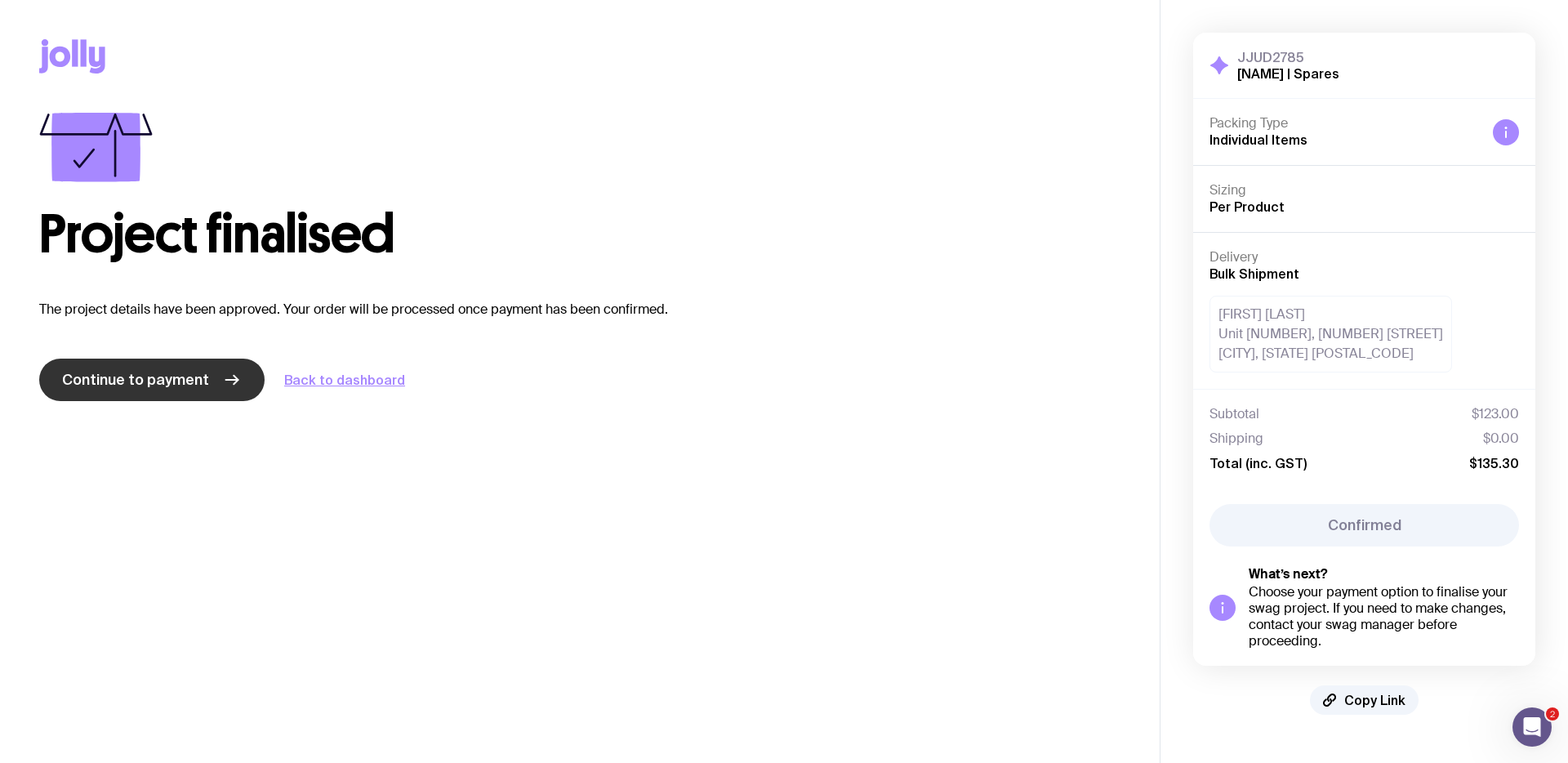 click on "Continue to payment" 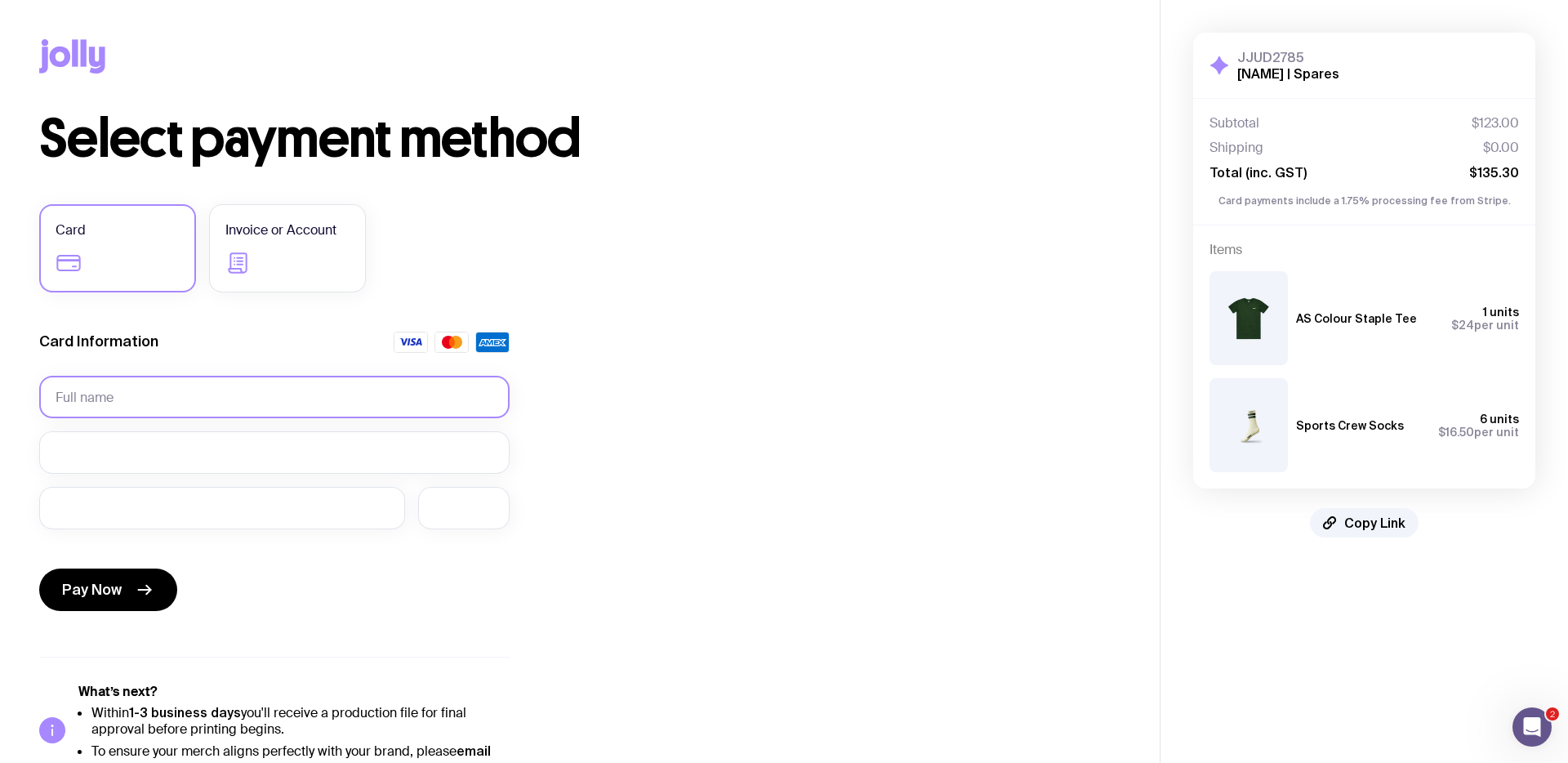 click 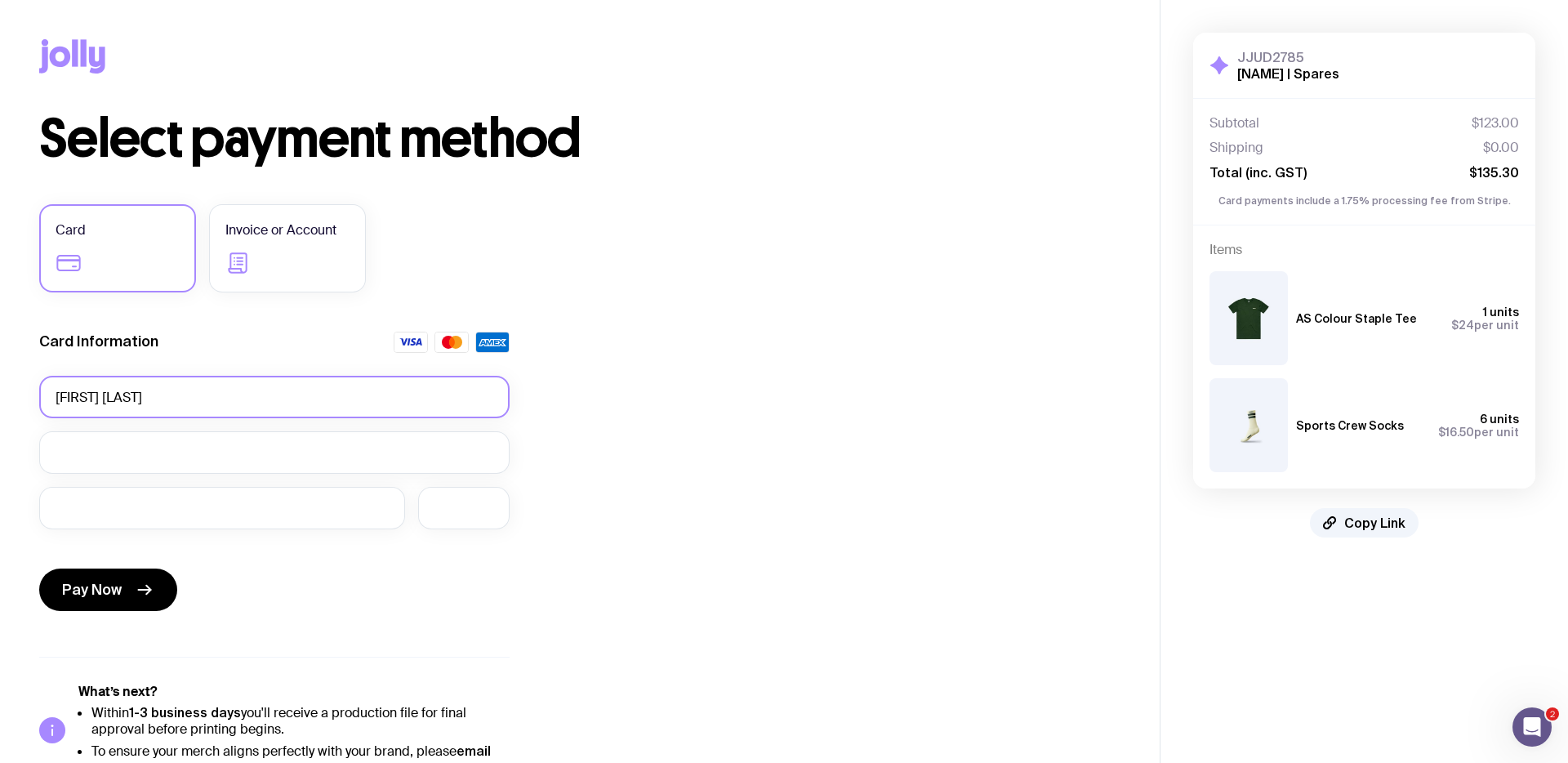 drag, startPoint x: 155, startPoint y: 387, endPoint x: 20, endPoint y: 388, distance: 135.004 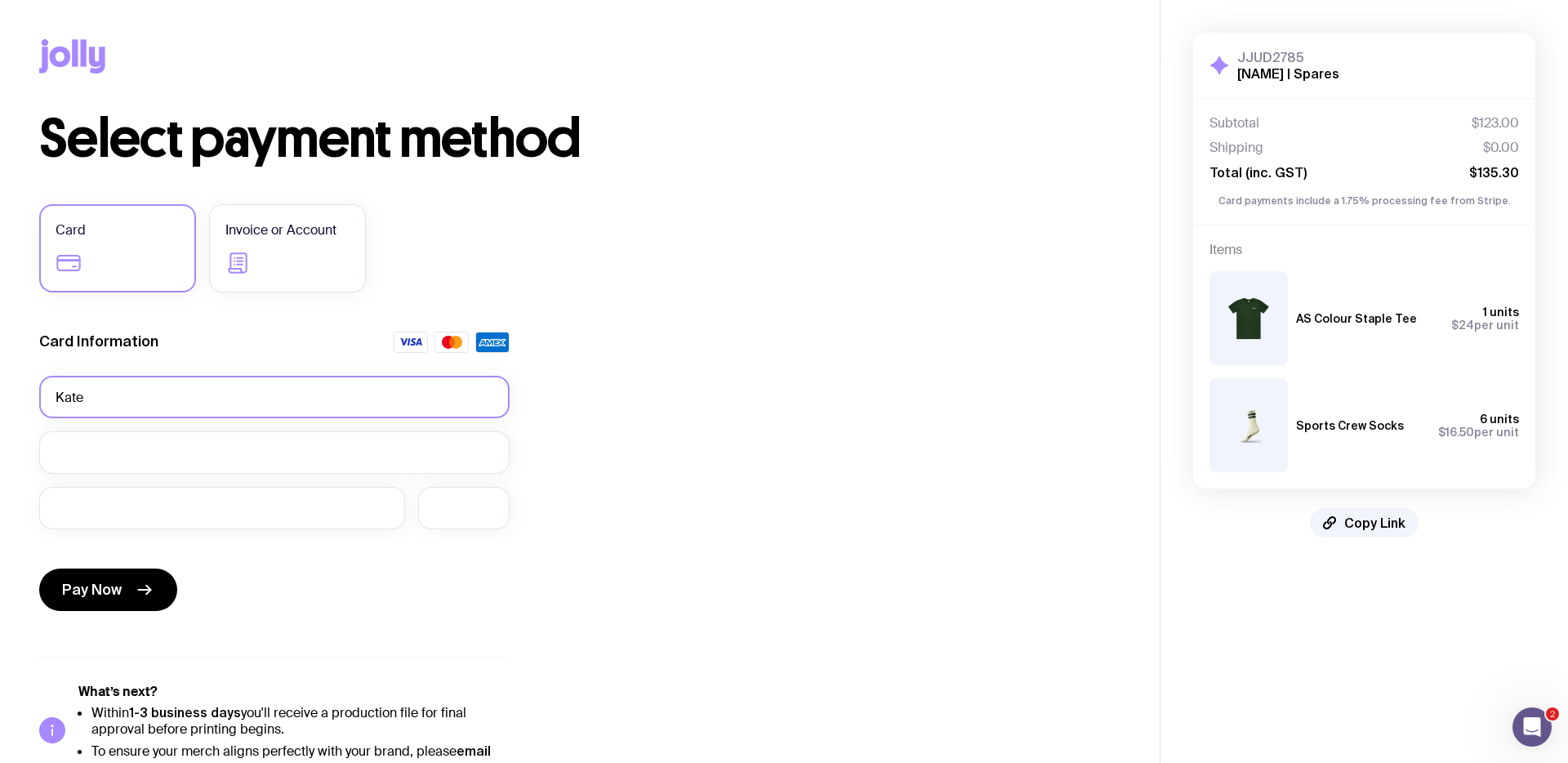 click on "Pay Now" at bounding box center [108, 590] 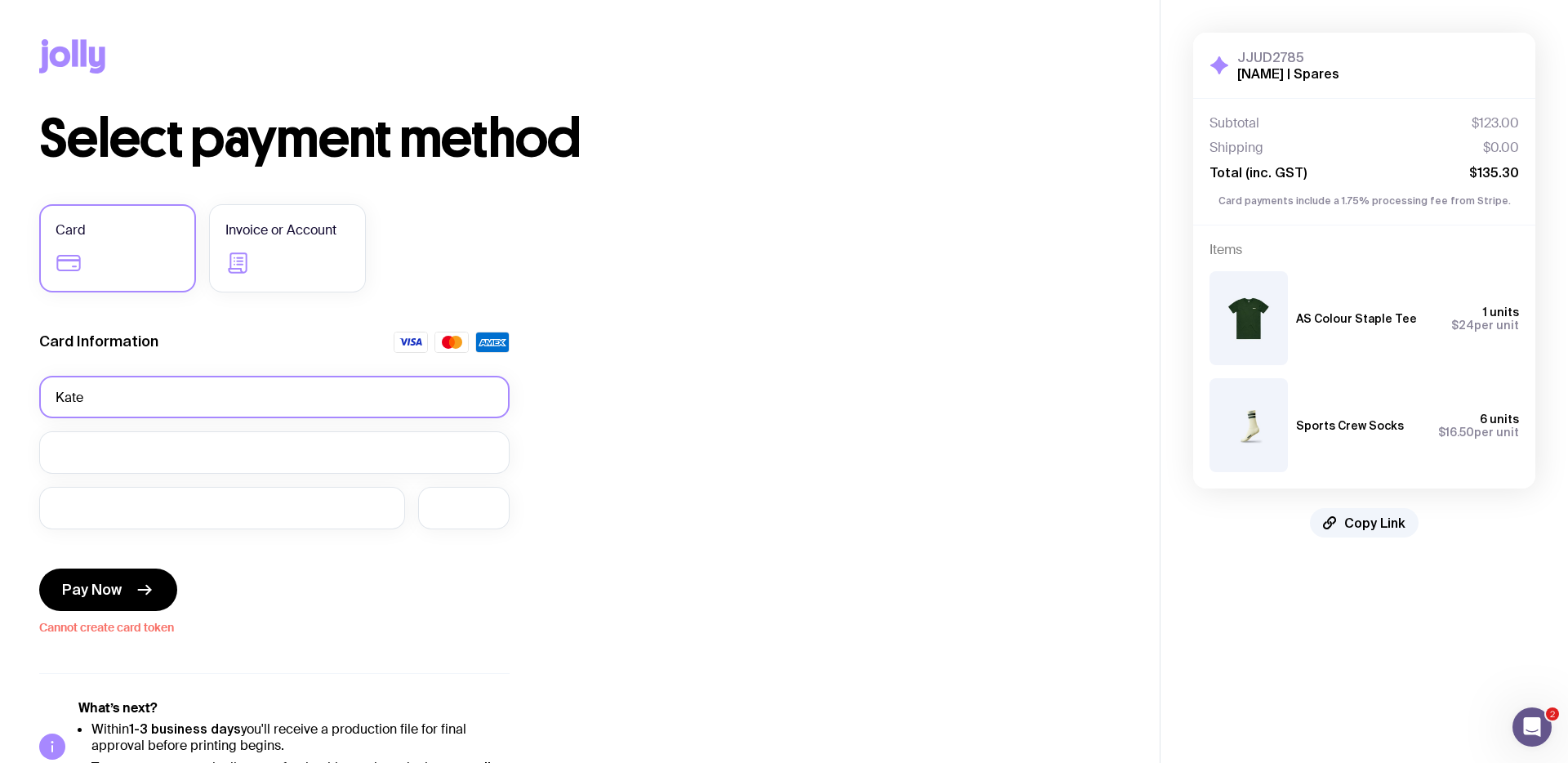 type on "[FIRST] [LAST]" 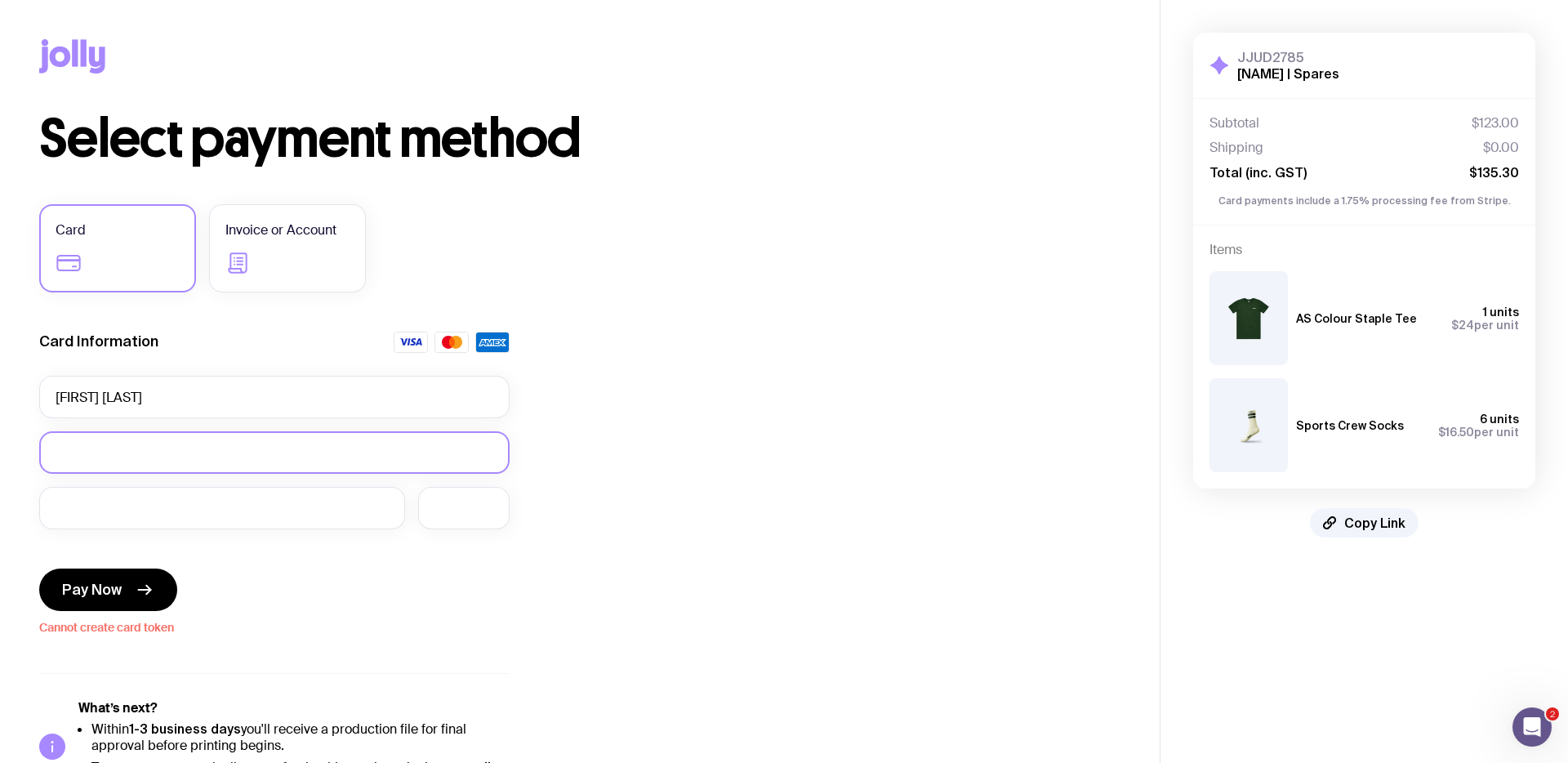 click at bounding box center (274, 452) 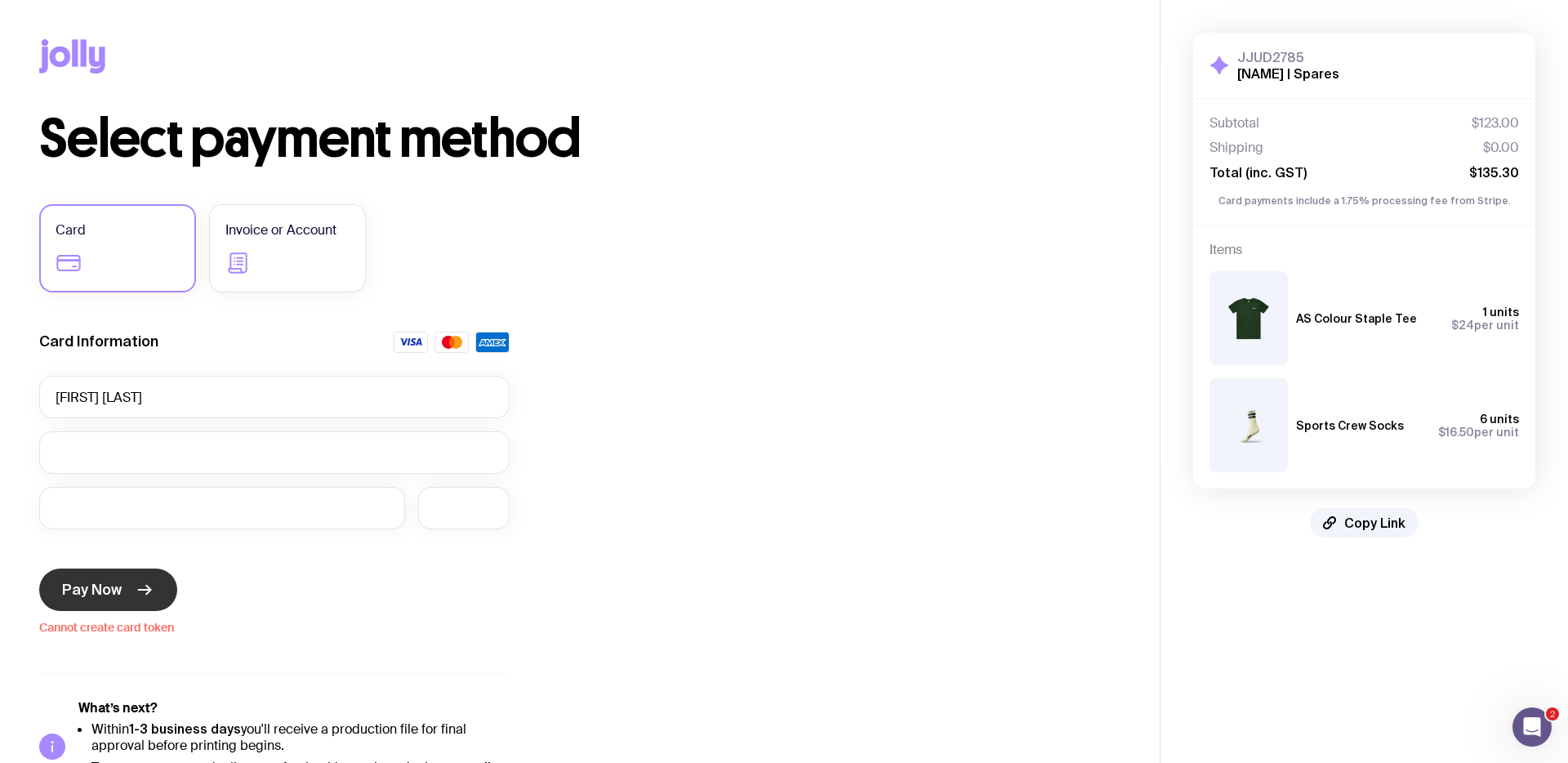 click on "Pay Now" at bounding box center (108, 590) 